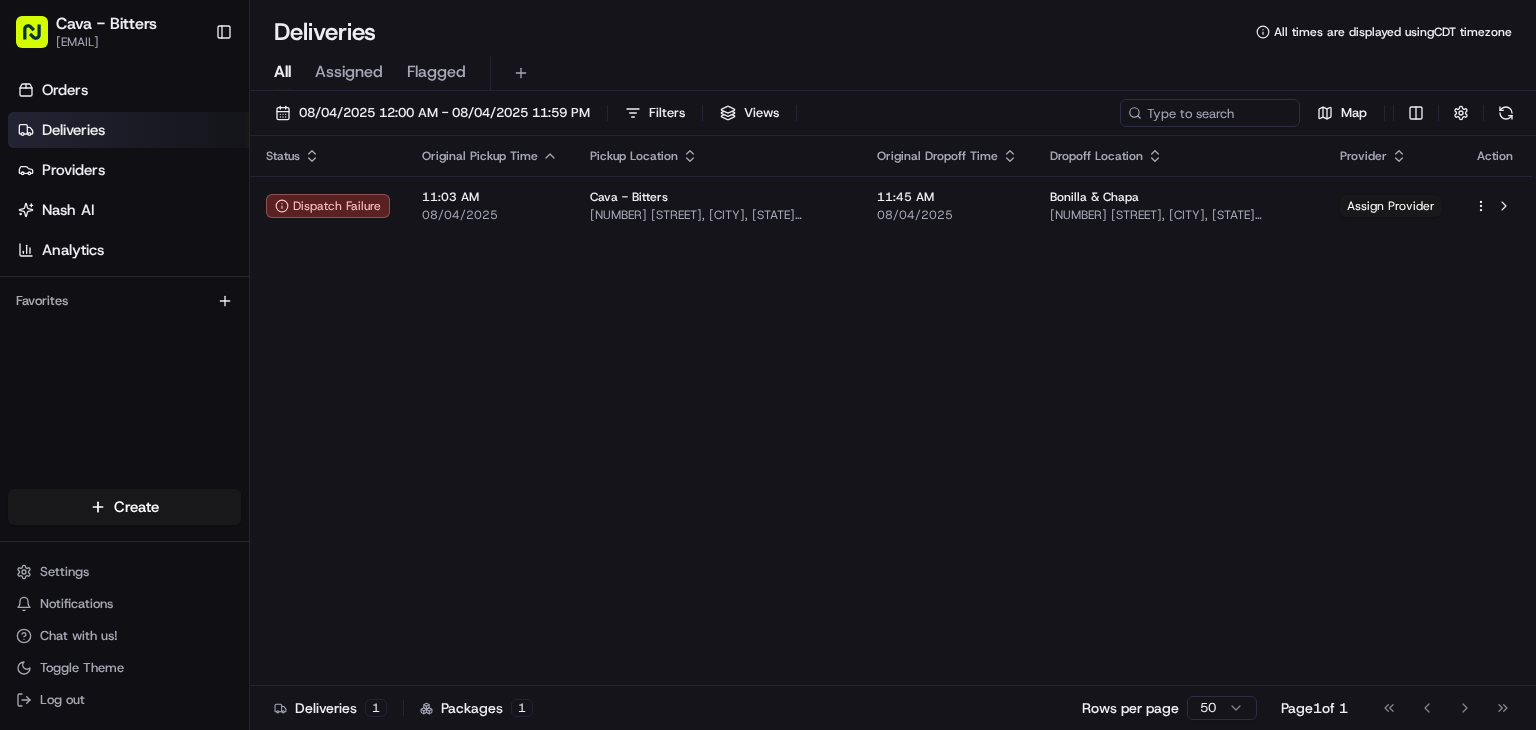 scroll, scrollTop: 0, scrollLeft: 0, axis: both 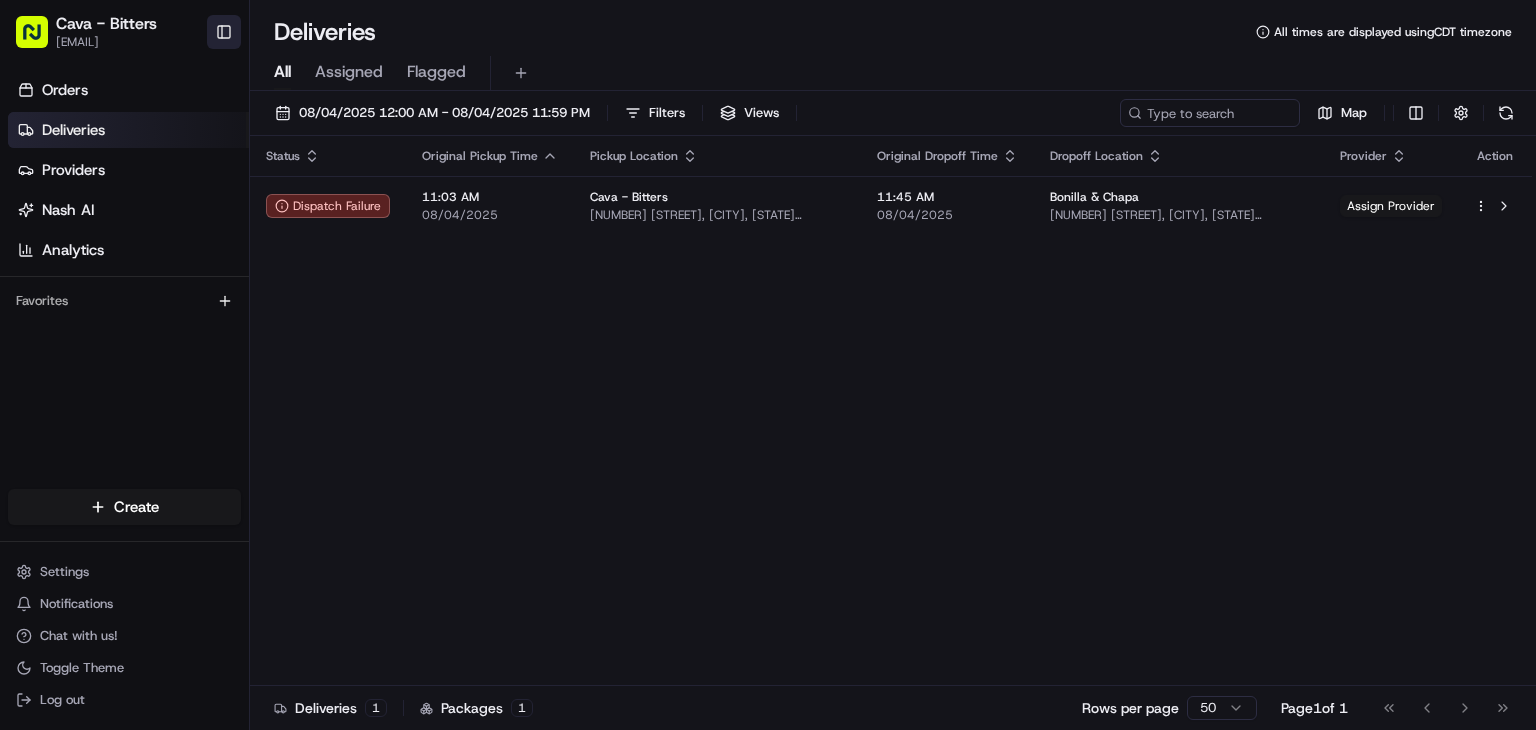 click on "Toggle Sidebar" at bounding box center (224, 32) 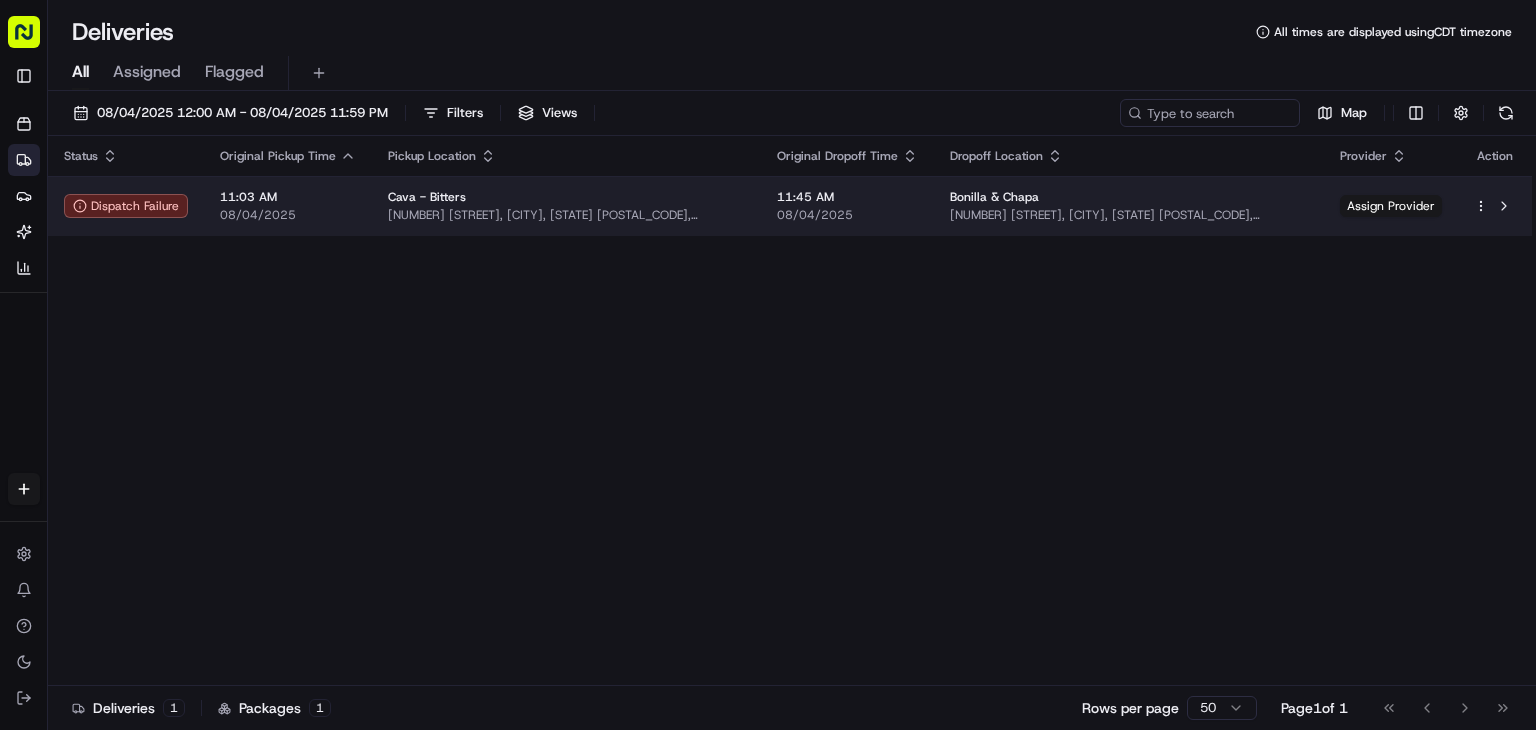 click on "Cava - Bitters [EMAIL] Toggle Sidebar Orders Deliveries Providers Nash AI Analytics Favorites Main Menu Members & Organization Organization Users Roles Preferences Customization Tracking Orchestration Automations Locations Pickup Locations Dropoff Locations Billing Billing Refund Requests Integrations Notification Triggers Webhooks API Keys Request Logs Create Settings Notifications Chat with us! Toggle Theme Log out Deliveries All times are displayed using CDT timezone All Assigned Flagged [DATE] [TIME] - [DATE] [TIME] Filters Views Map Status Original Pickup Time Pickup Location Original Dropoff Time Dropoff Location Provider Action Dispatch Failure [TIME] [DATE] Cava - Bitters [NUMBER] [STREET], [CITY], [STATE] [POSTAL_CODE], [COUNTRY] [TIME] [DATE] [ORGANIZATION_NAME] [NUMBER] [STREET], [CITY], [STATE] [POSTAL_CODE], [COUNTRY] Assign Provider Deliveries 1 Packages 1 Rows per page 50 Page 1 of 1 Go to first page Go to previous page Go to next page Go to last page" at bounding box center (768, 365) 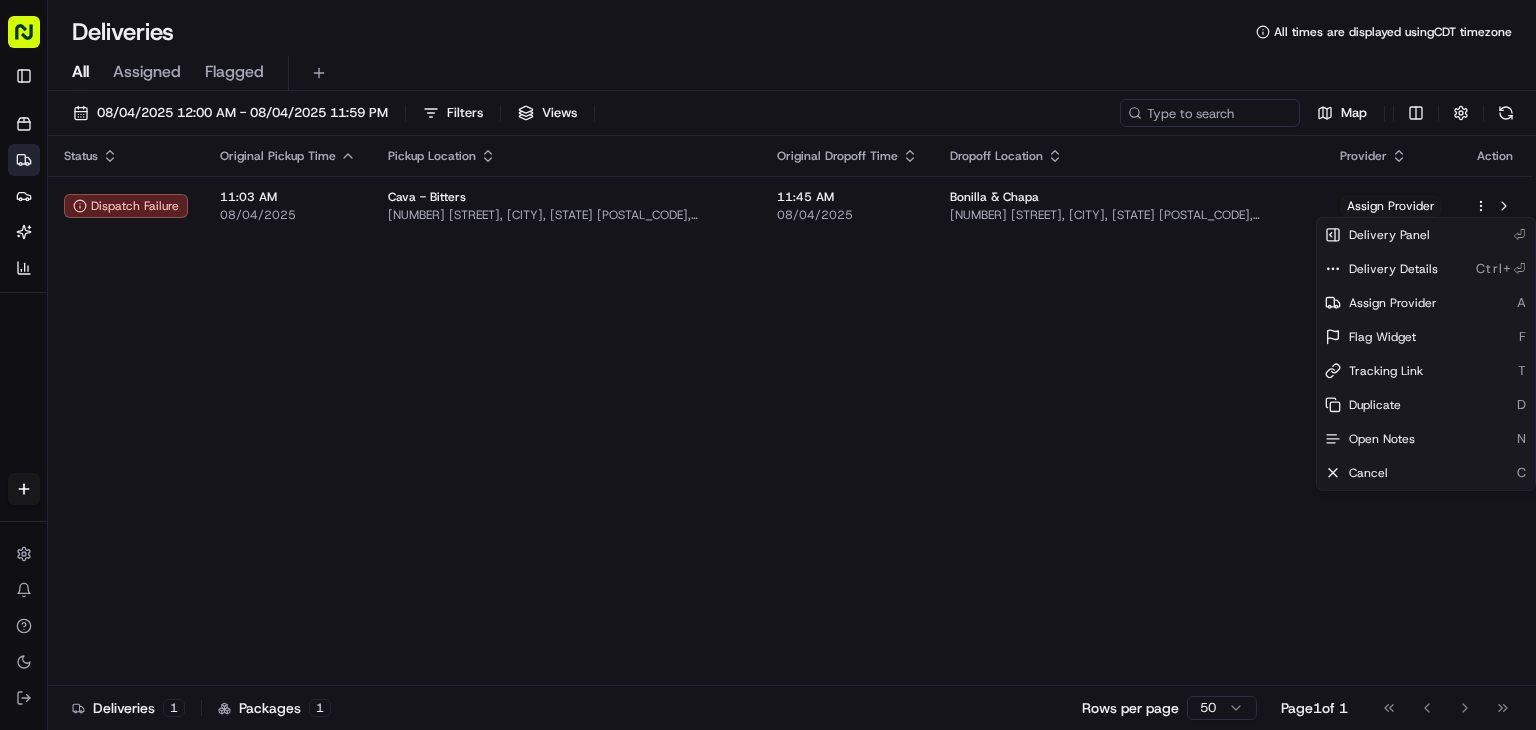 click on "Cava - Bitters [EMAIL] Toggle Sidebar Orders Deliveries Providers Nash AI Analytics Favorites Main Menu Members & Organization Organization Users Roles Preferences Customization Tracking Orchestration Automations Locations Pickup Locations Dropoff Locations Billing Billing Refund Requests Integrations Notification Triggers Webhooks API Keys Request Logs Create Settings Notifications Chat with us! Toggle Theme Log out Deliveries All times are displayed using CDT timezone All Assigned Flagged [DATE] [TIME] - [DATE] [TIME] Filters Views Map Status Original Pickup Time Pickup Location Original Dropoff Time Dropoff Location Provider Action Dispatch Failure [TIME] [DATE] Cava - Bitters [NUMBER] [STREET], [CITY], [STATE] [POSTAL_CODE], [COUNTRY] [TIME] [DATE] [ORGANIZATION_NAME] [NUMBER] [STREET], [CITY], [STATE] [POSTAL_CODE], [COUNTRY] Assign Provider Deliveries 1 Packages 1 Rows per page 50 Page 1 of 1 Go to first page Go to previous page Go to next page Go to last page A" at bounding box center [768, 365] 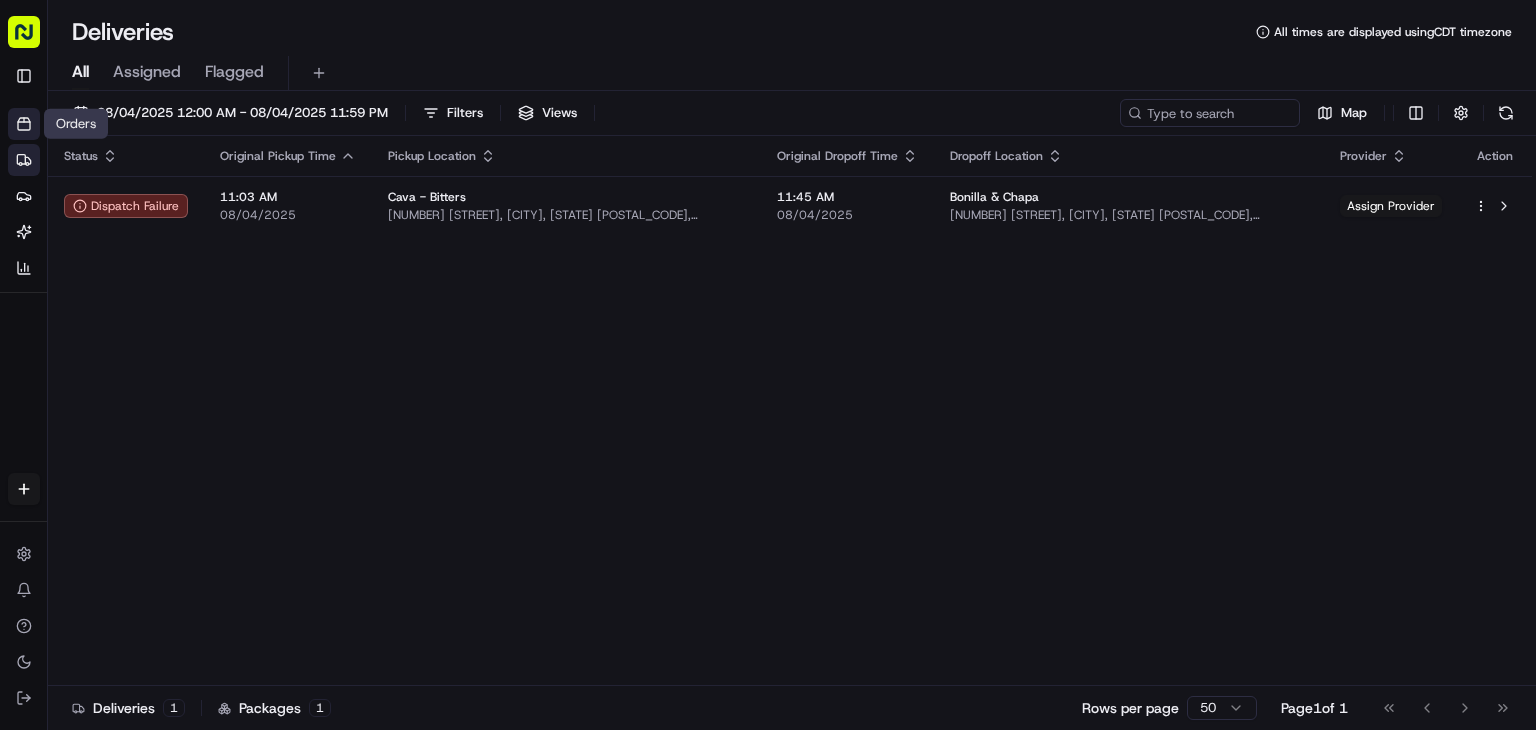 click 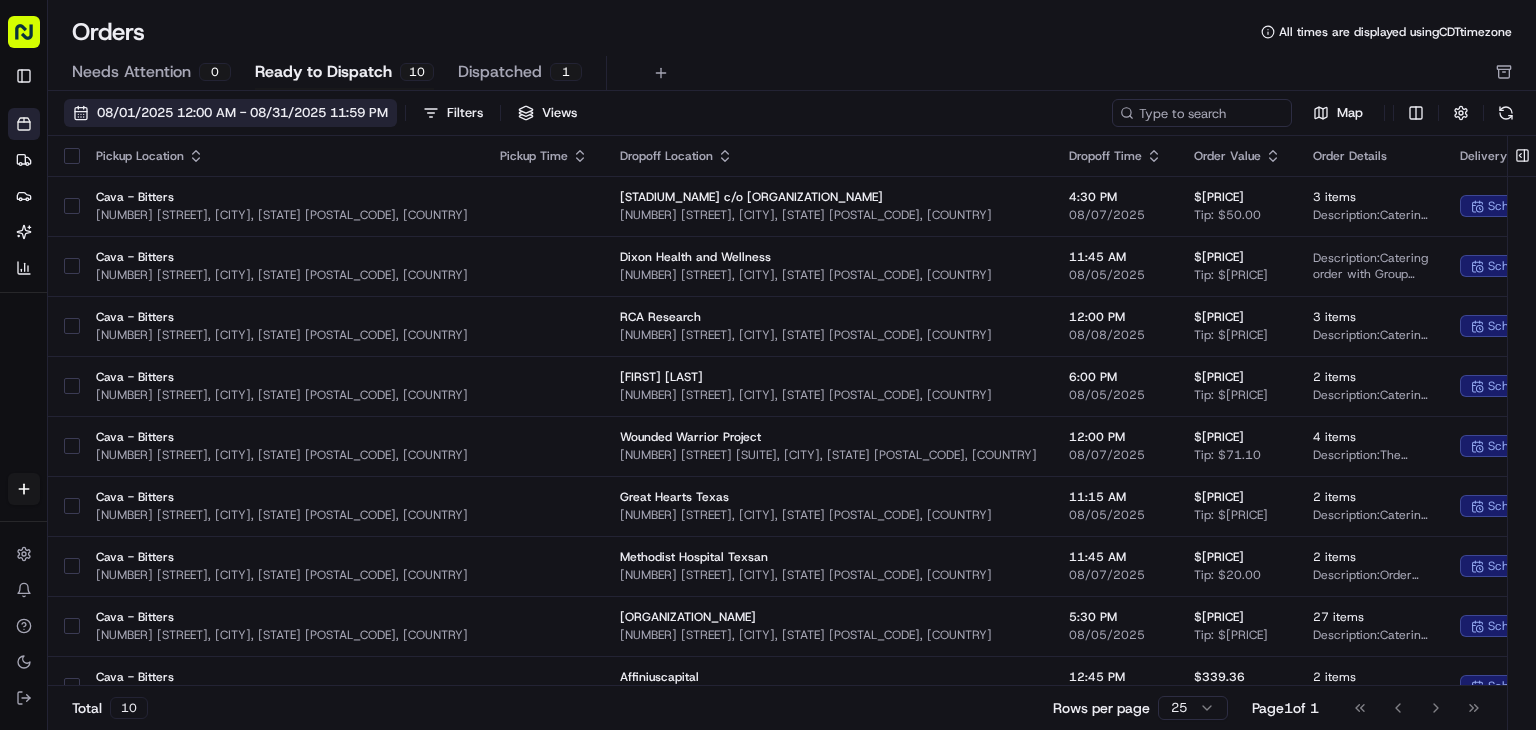 click on "08/01/2025 12:00 AM - 08/31/2025 11:59 PM" at bounding box center [242, 113] 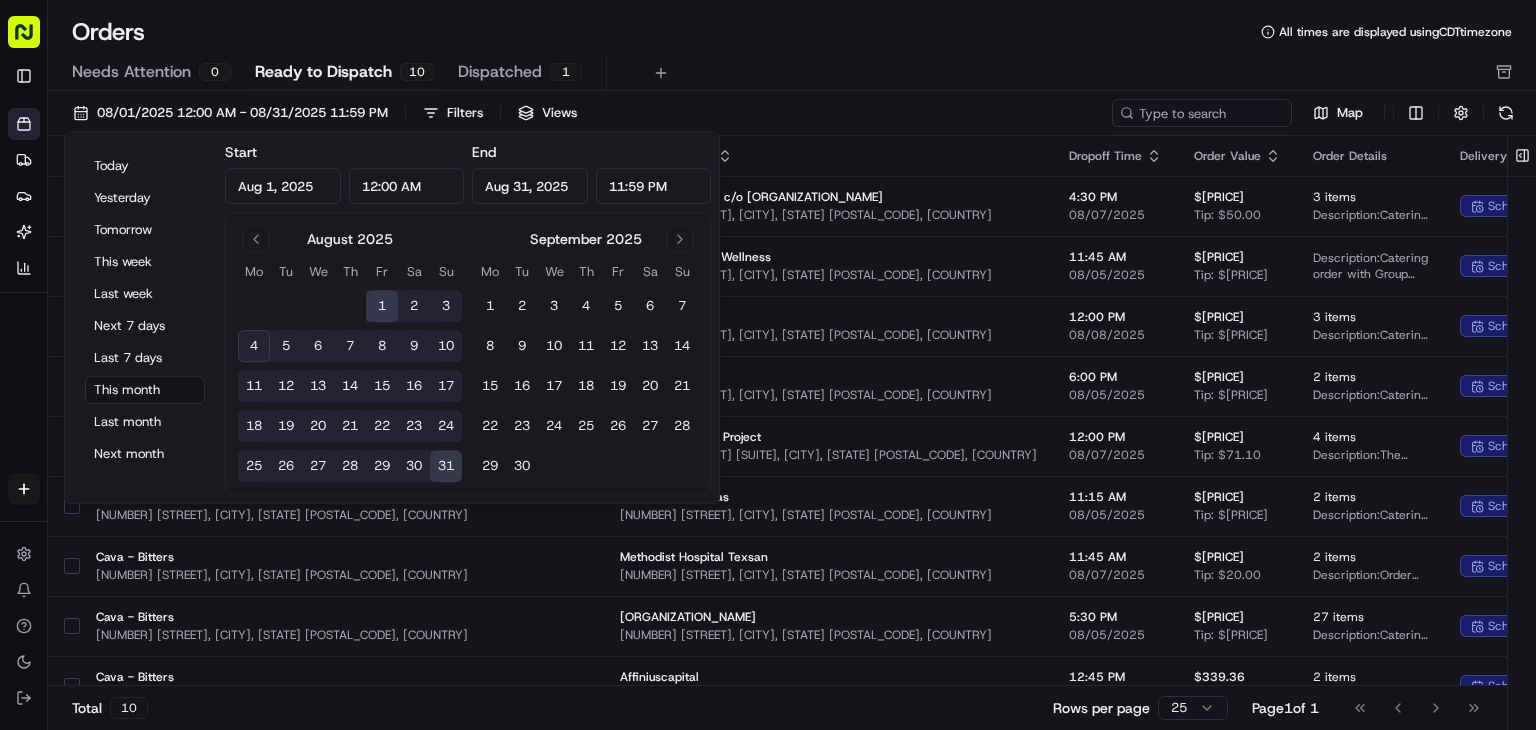 click on "6" at bounding box center [318, 346] 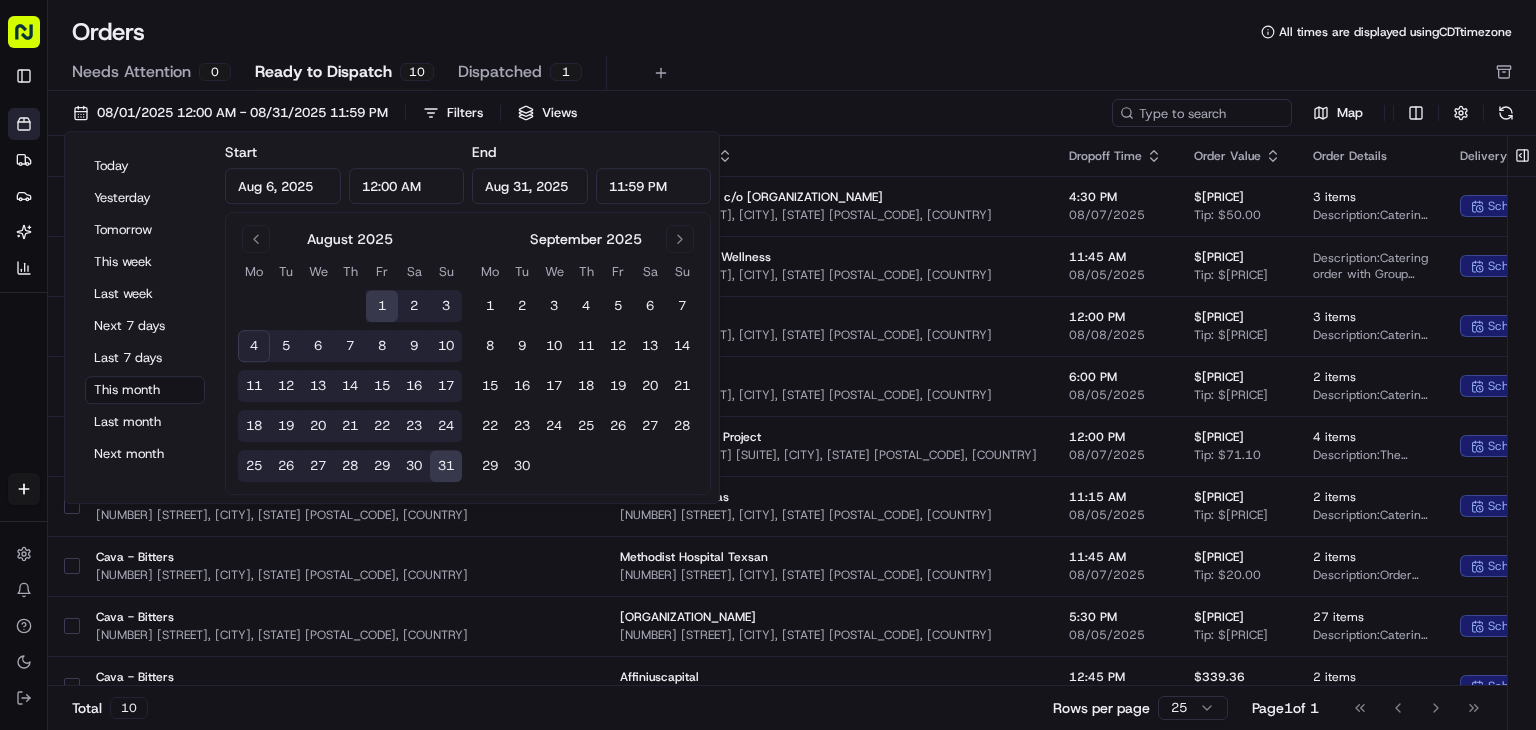 type on "Aug 6, 2025" 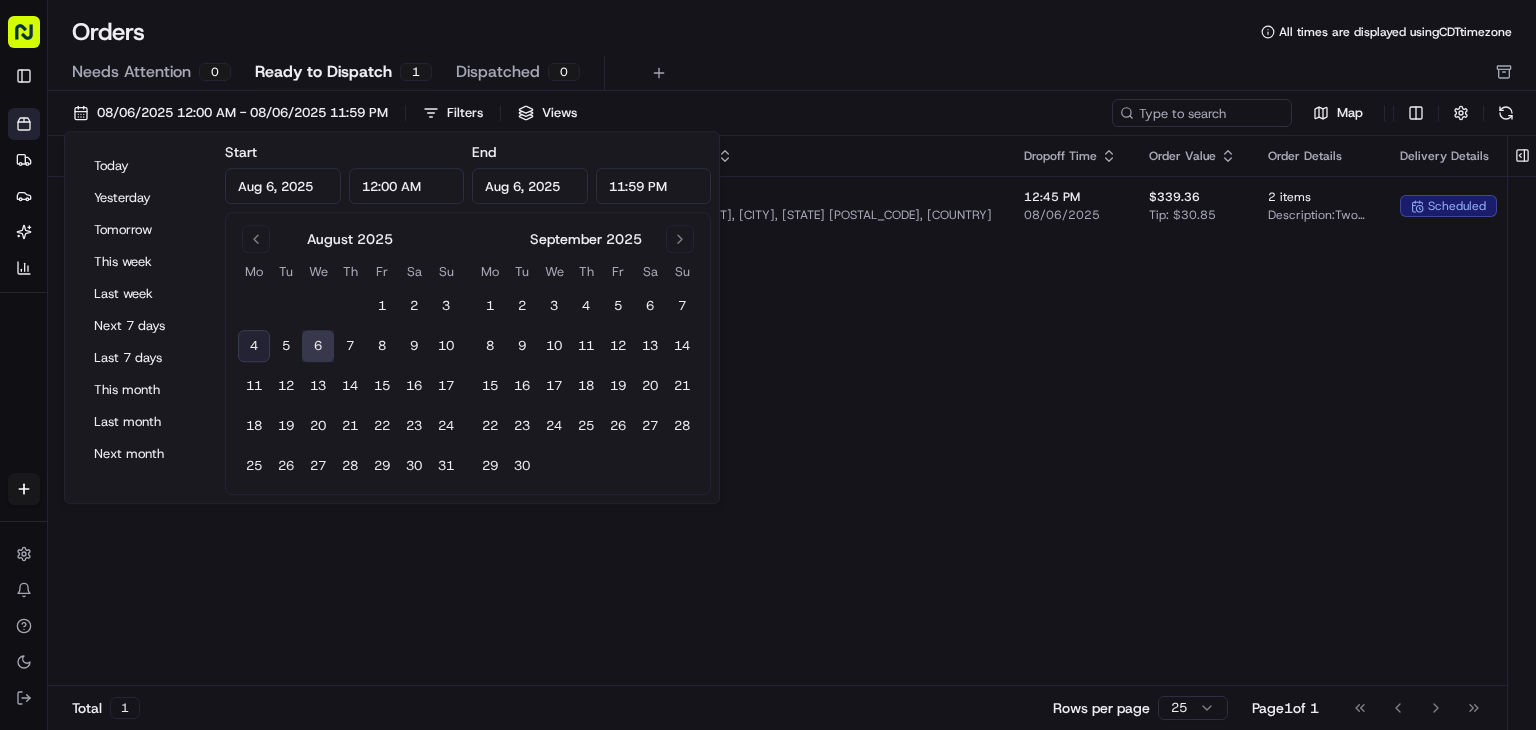 click on "Pickup Location Pickup Time Dropoff Location Dropoff Time Order Value Order Details Delivery Details Provider Actions Cava - Bitters [NUMBER] [STREET], [CITY], [STATE] [POSTAL_CODE], [COUNTRY] [ORGANIZATION_NAME] [NUMBER] [STREET], [CITY], [STATE] [POSTAL_CODE], [COUNTRY] [TIME] [DATE] $[PRICE] Tip: $[PRICE] 2 items Description: Two Group Bowl Bars with Grilled Chicken, Saffron Basmati White Rice, Romaine, Hummus, Tzatziki, Fire-Roasted Corn, various vegetables, feta, and dressings, along with pita quarters and serving utensils for 20 people. scheduled Assign Provider" at bounding box center [965, 411] 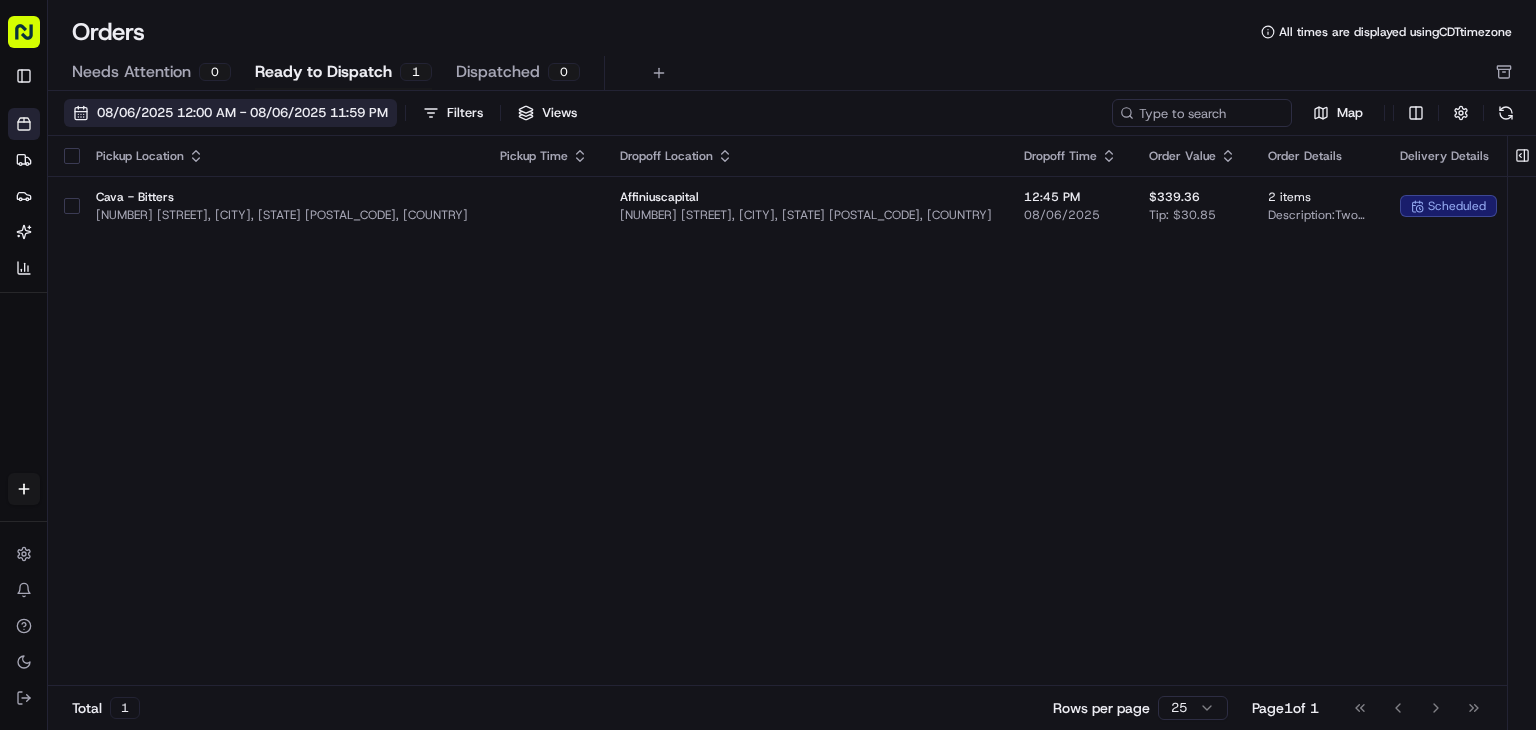 click on "08/06/2025 12:00 AM - 08/06/2025 11:59 PM" at bounding box center [242, 113] 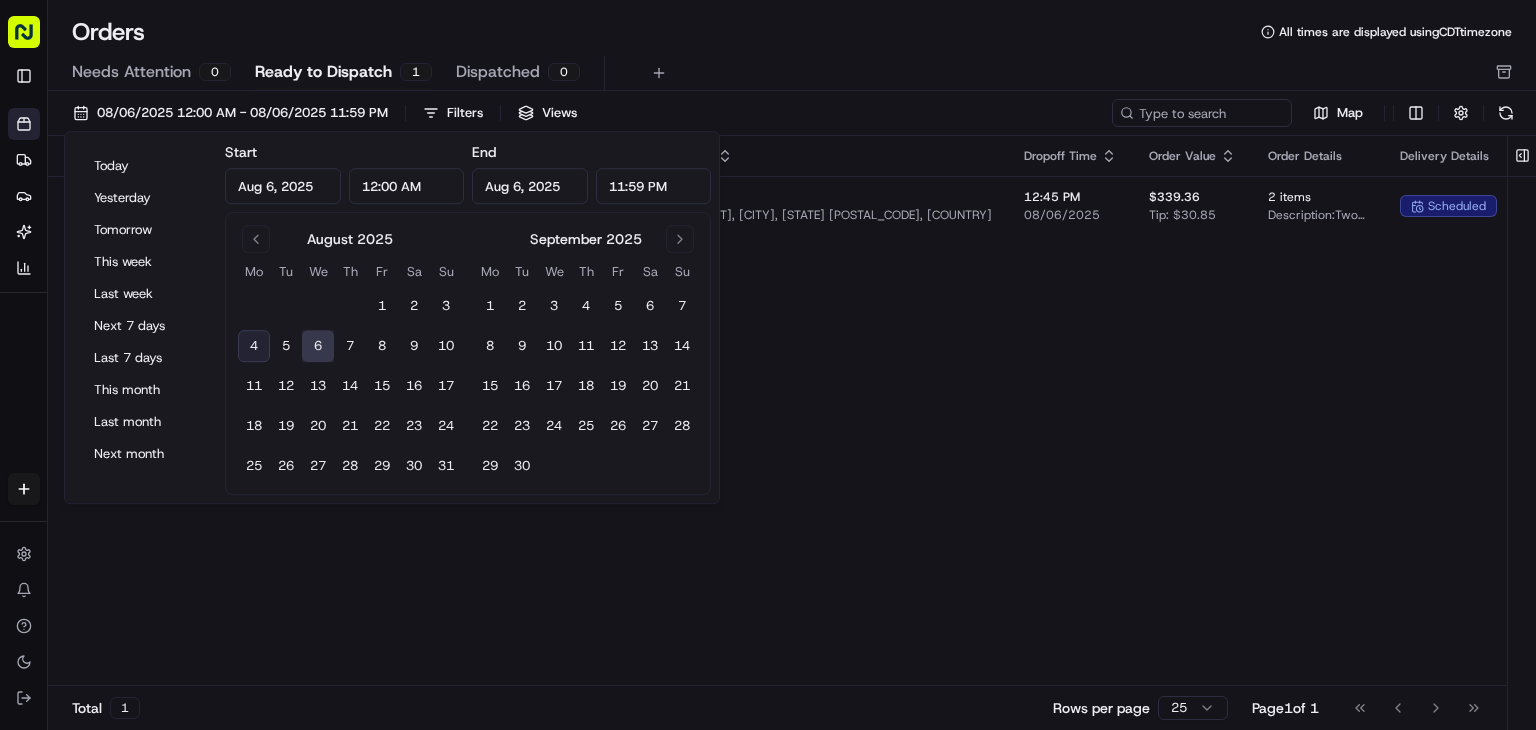 click on "4" at bounding box center (254, 346) 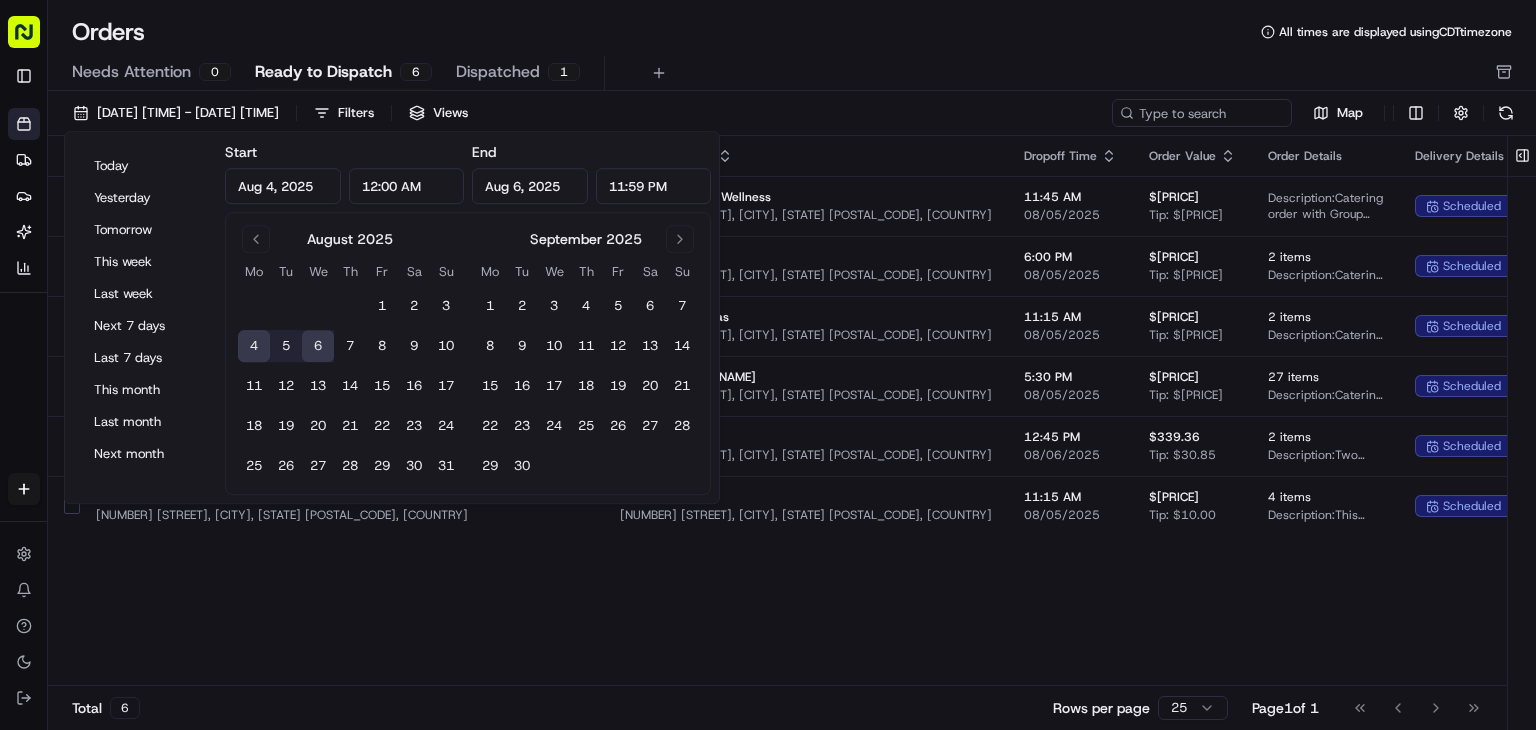 click on "5" at bounding box center (286, 346) 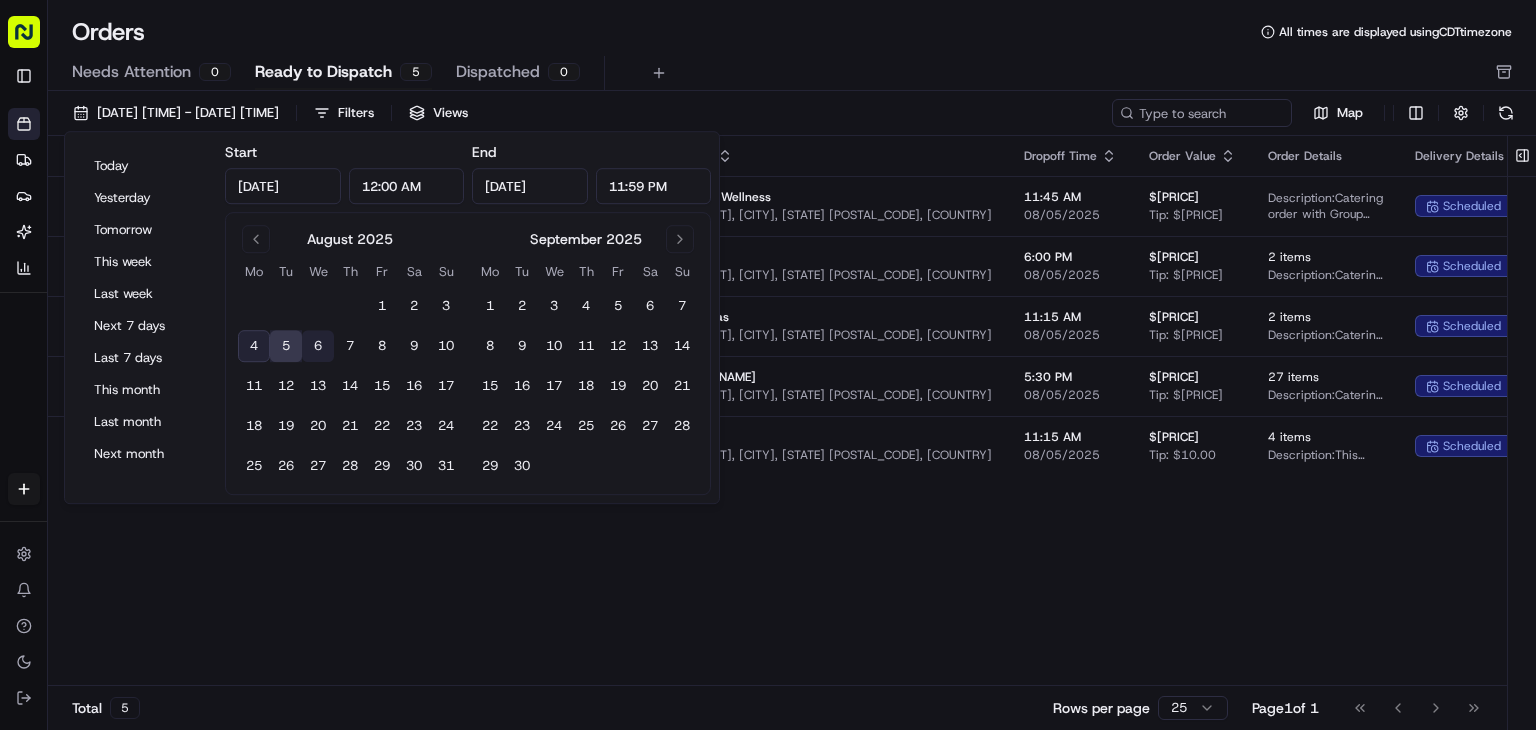 click on "6" at bounding box center [318, 346] 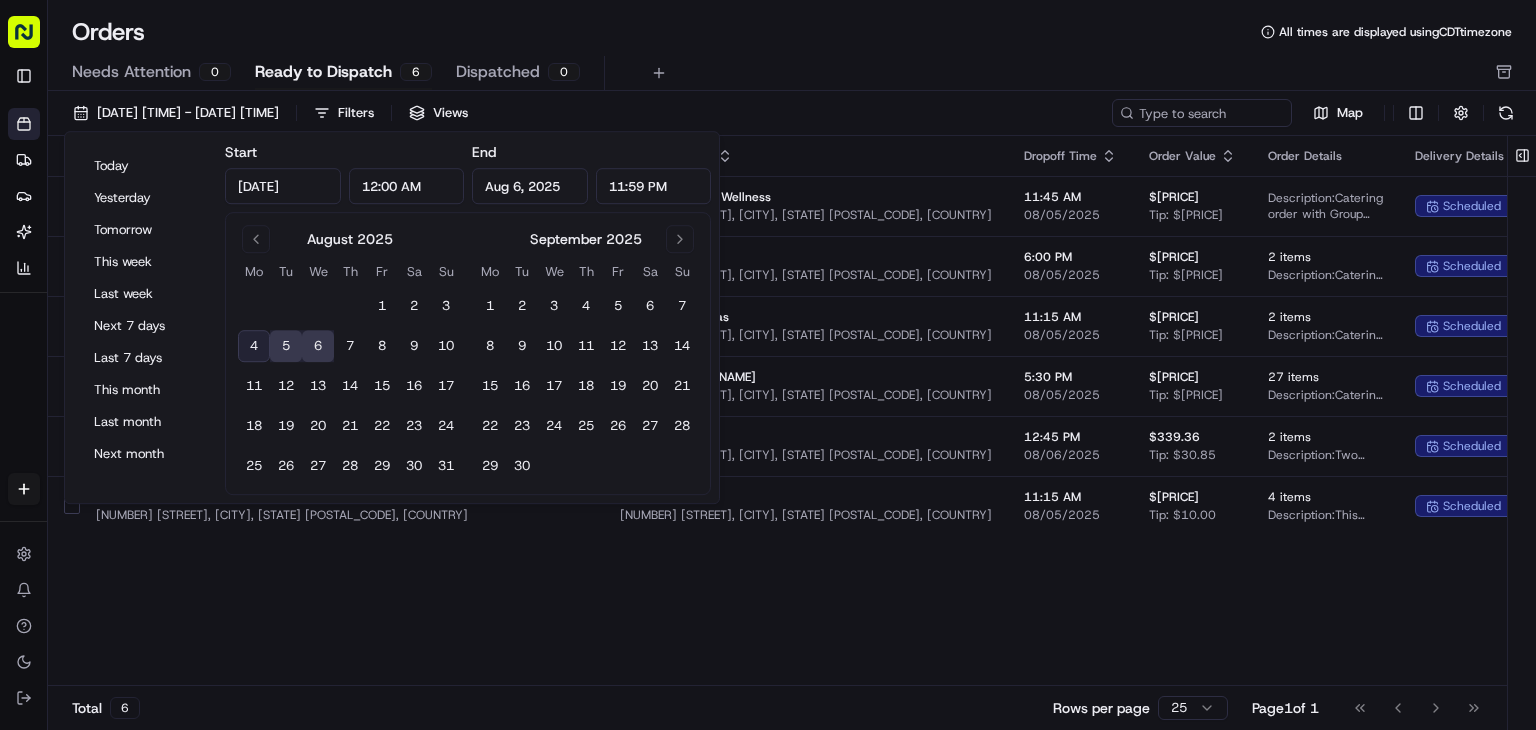click on "6" at bounding box center [318, 346] 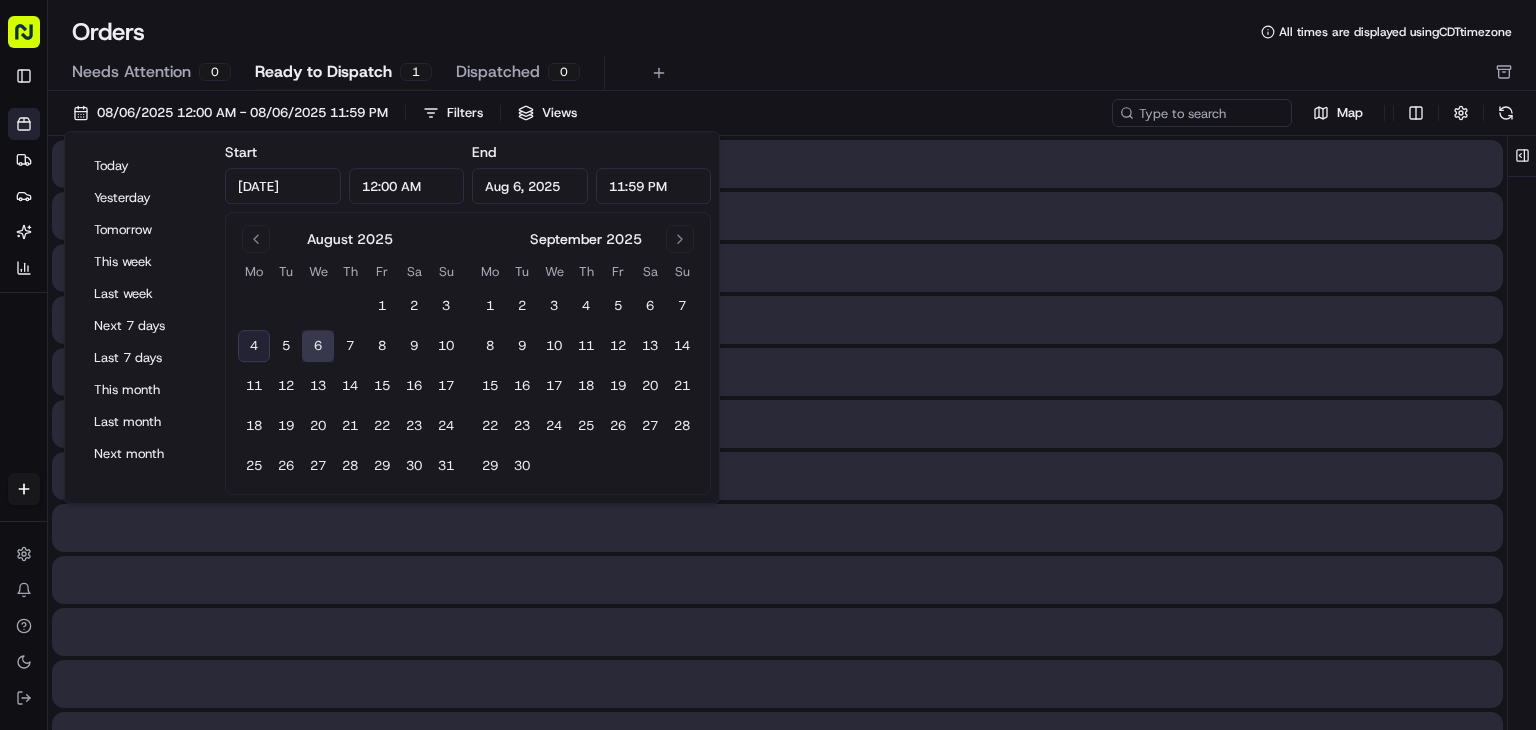 type on "Aug 6, 2025" 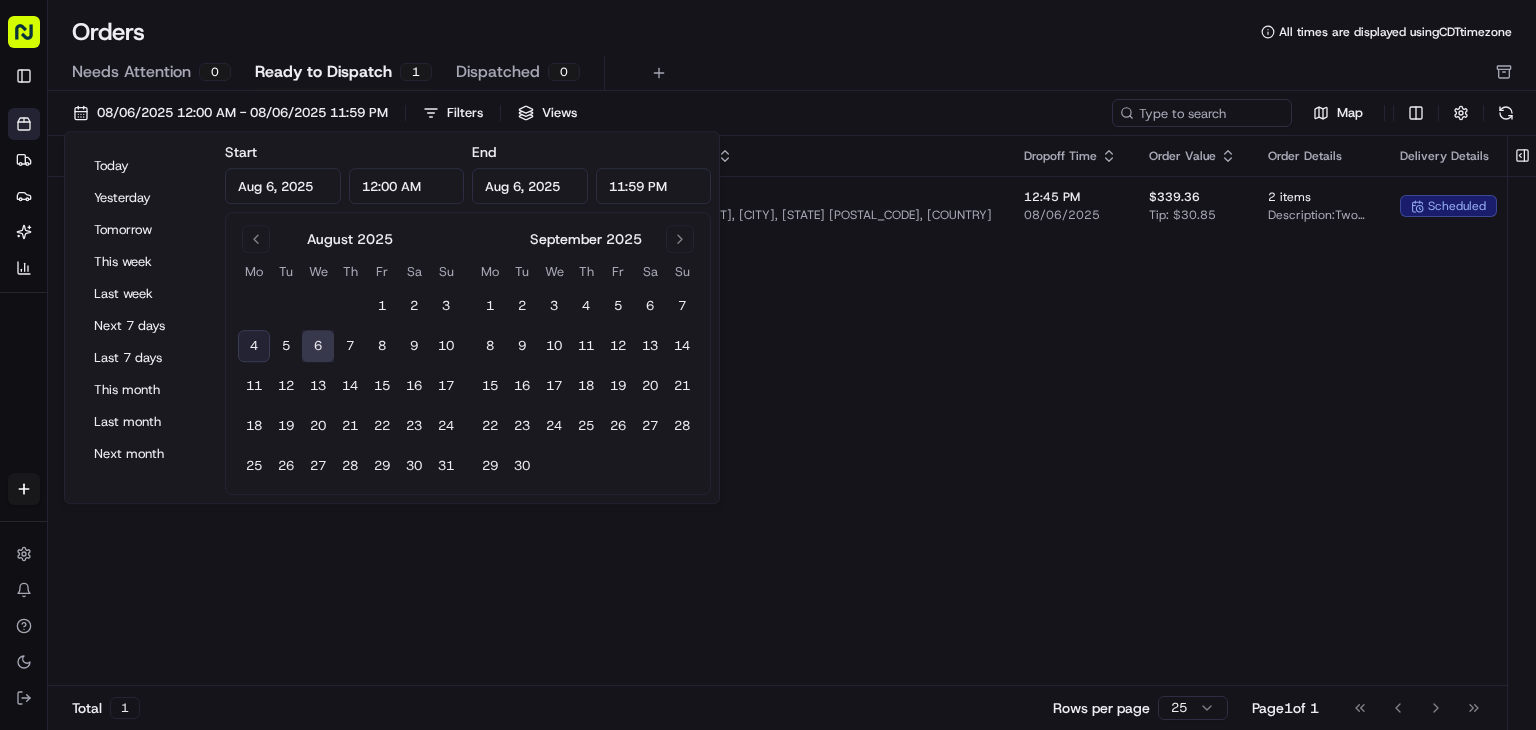 click on "Pickup Location Pickup Time Dropoff Location Dropoff Time Order Value Order Details Delivery Details Provider Actions Cava - Bitters [NUMBER] [STREET], [CITY], [STATE] [POSTAL_CODE], [COUNTRY] [ORGANIZATION_NAME] [NUMBER] [STREET], [CITY], [STATE] [POSTAL_CODE], [COUNTRY] [TIME] [DATE] $[PRICE] Tip: $[PRICE] 2 items Description: Two Group Bowl Bars with Grilled Chicken, Saffron Basmati White Rice, Romaine, Hummus, Tzatziki, Fire-Roasted Corn, various vegetables, feta, and dressings, along with pita quarters and serving utensils for 20 people. scheduled Assign Provider" at bounding box center (965, 411) 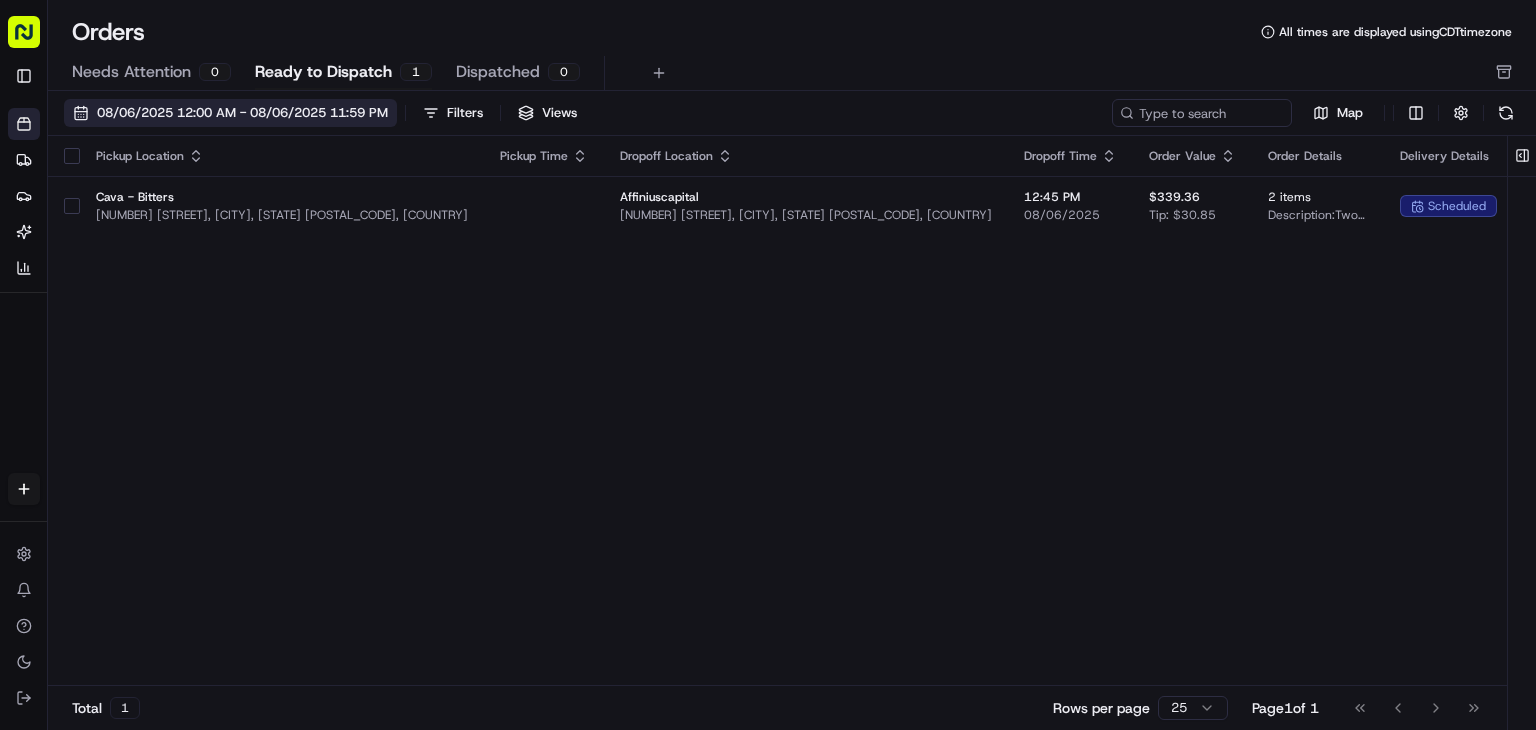 click on "08/06/2025 12:00 AM - 08/06/2025 11:59 PM" at bounding box center [242, 113] 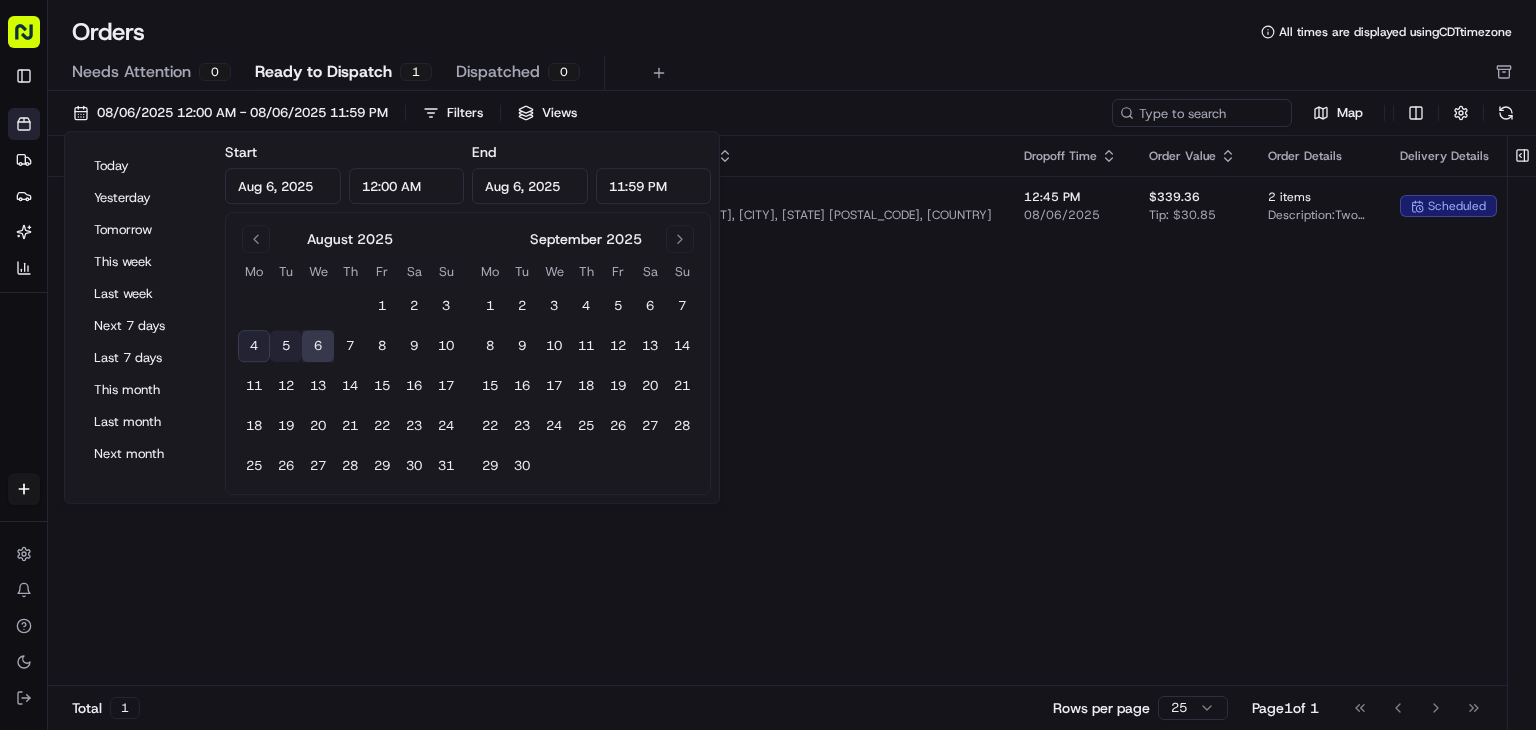 click on "5" at bounding box center [286, 346] 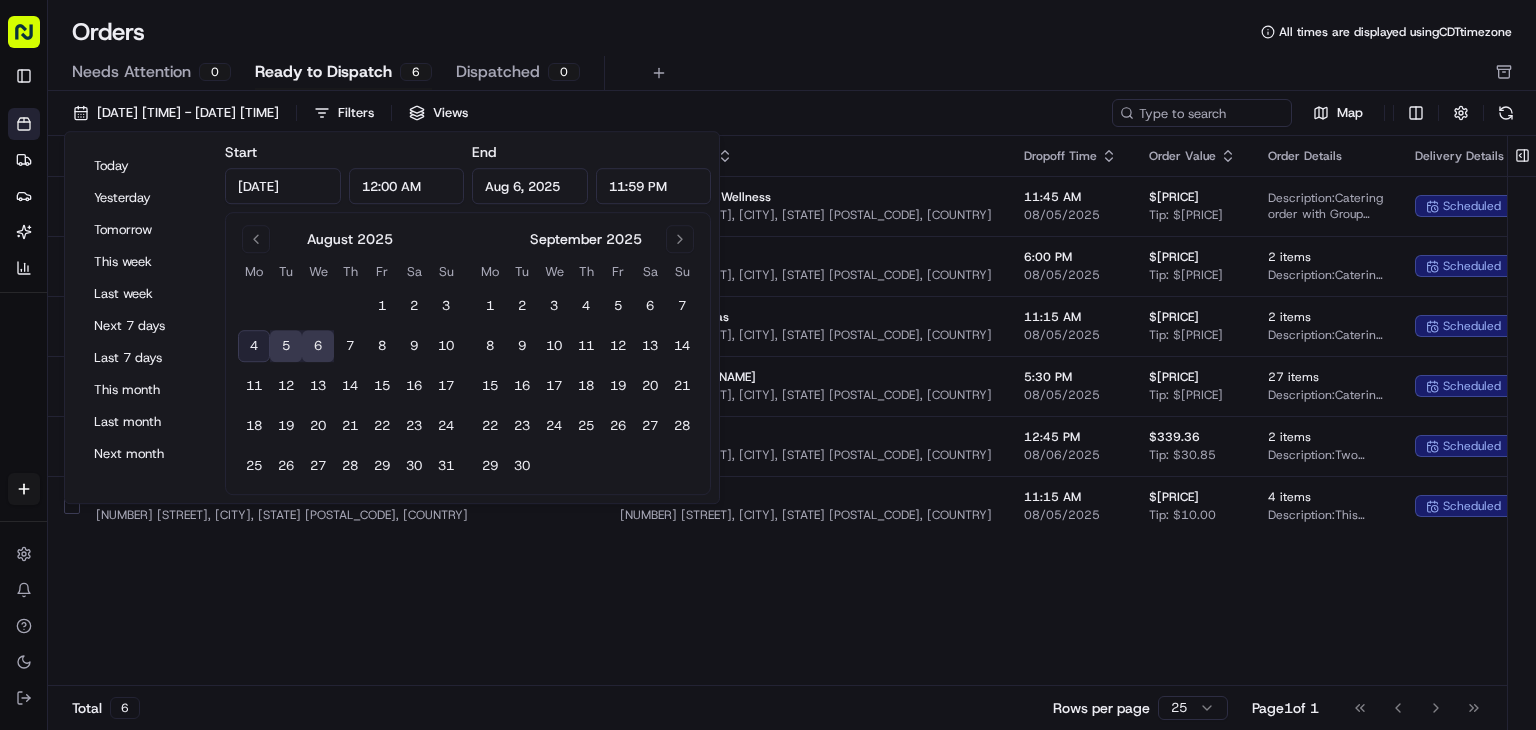 click on "5" at bounding box center [286, 346] 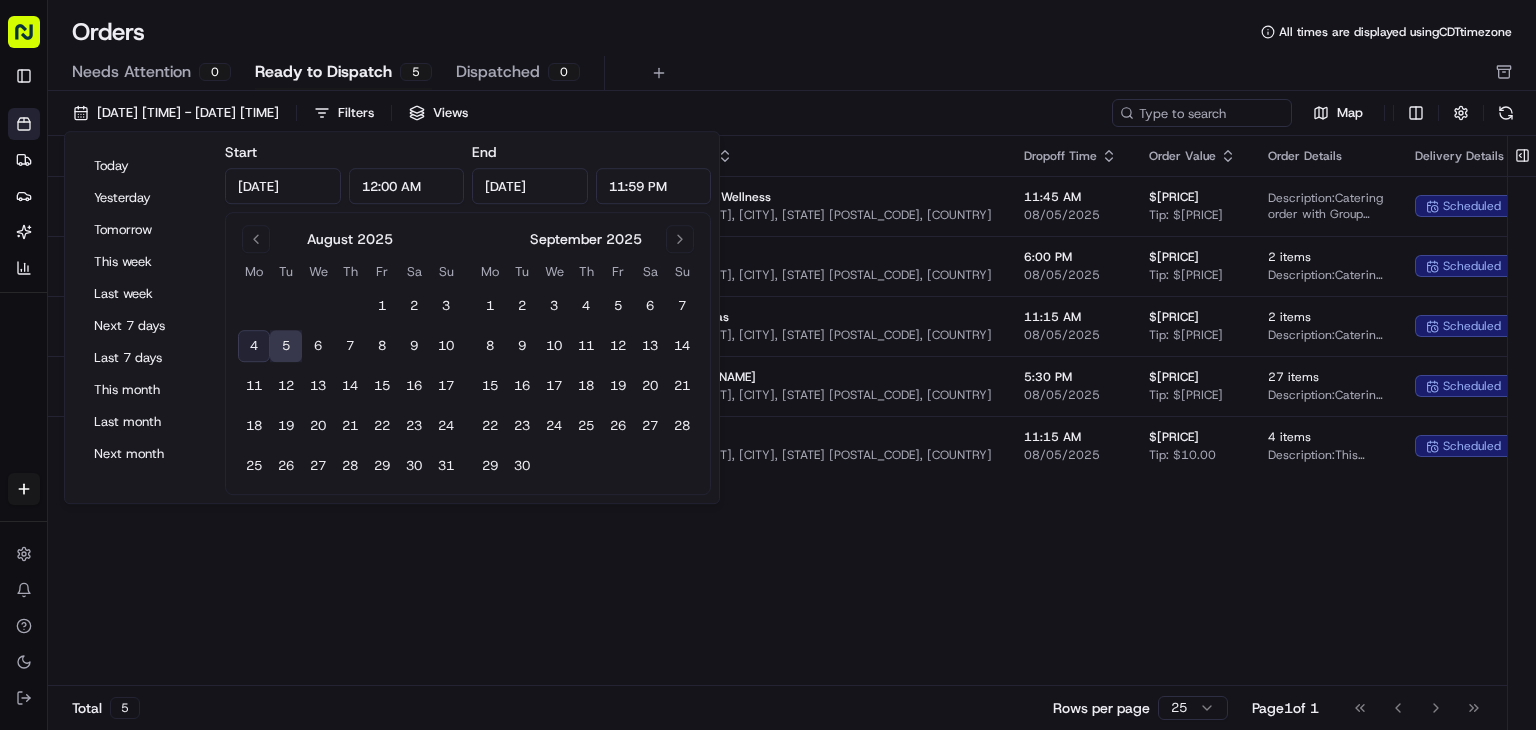 click on "Pickup Location Pickup Time Dropoff Location Dropoff Time Order Value Order Details Delivery Details Provider Actions Cava - Bitters [NUMBER] [STREET], [CITY], [STATE] [POSTAL_CODE], [COUNTRY] [ORGANIZATION_NAME] [NUMBER] [STREET], [CITY], [STATE] [POSTAL_CODE], [COUNTRY] [TIME] [DATE] $[PRICE] Tip: $[PRICE] Description: Catering order with Group Bowl Bar (Grilled Chicken), beverages, and premium add-ons for 12 people. scheduled Assign Provider Cava - Bitters [NUMBER] [STREET], [CITY], [STATE] [POSTAL_CODE], [COUNTRY] [FIRST] [LAST] [TIME] [DATE] $[PRICE] Tip: $[PRICE] 2 items Description: Catering order with Group Bowl Bar (Grilled Chicken), Pita Chips + Dip for 13 people. scheduled Assign Provider Cava - Bitters [NUMBER] [STREET], [CITY], [STATE] [POSTAL_CODE], [COUNTRY] [ORGANIZATION_NAME] [NUMBER] [STREET], [CITY], [STATE] [POSTAL_CODE], [COUNTRY] [TIME] [DATE] $[PRICE] Tip: $[PRICE] 2 items Description: scheduled Assign Provider Cava - Bitters [NUMBER] [STREET], [CITY], [STATE] [POSTAL_CODE], [COUNTRY] 27 4" at bounding box center (972, 411) 